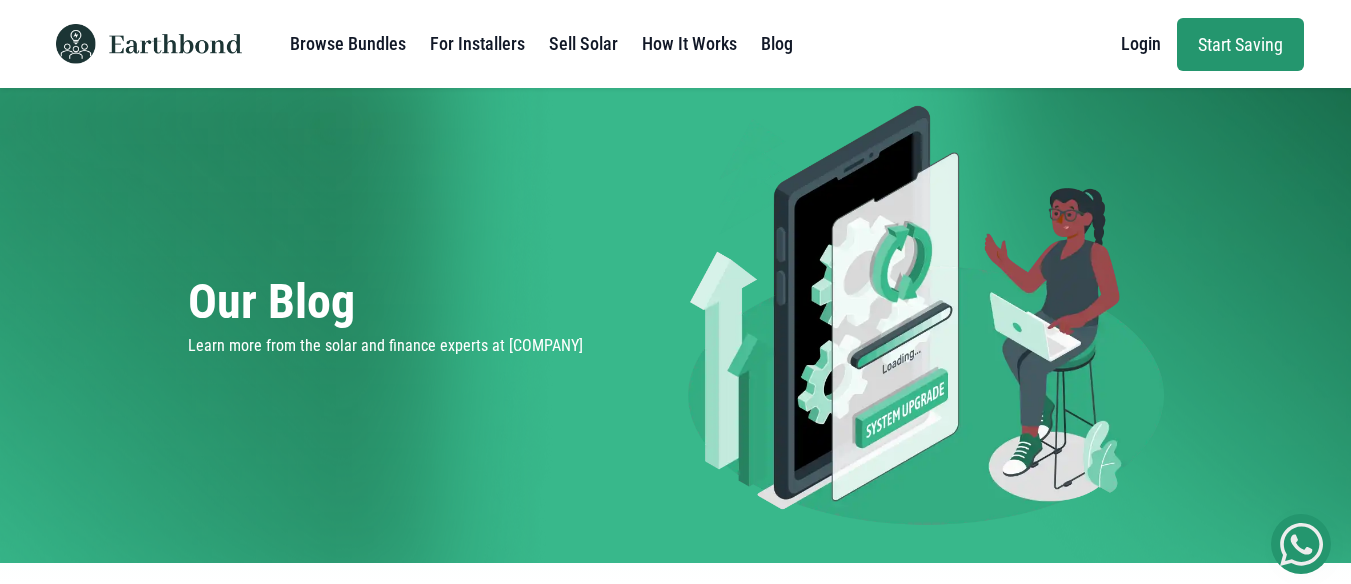 scroll, scrollTop: 0, scrollLeft: 0, axis: both 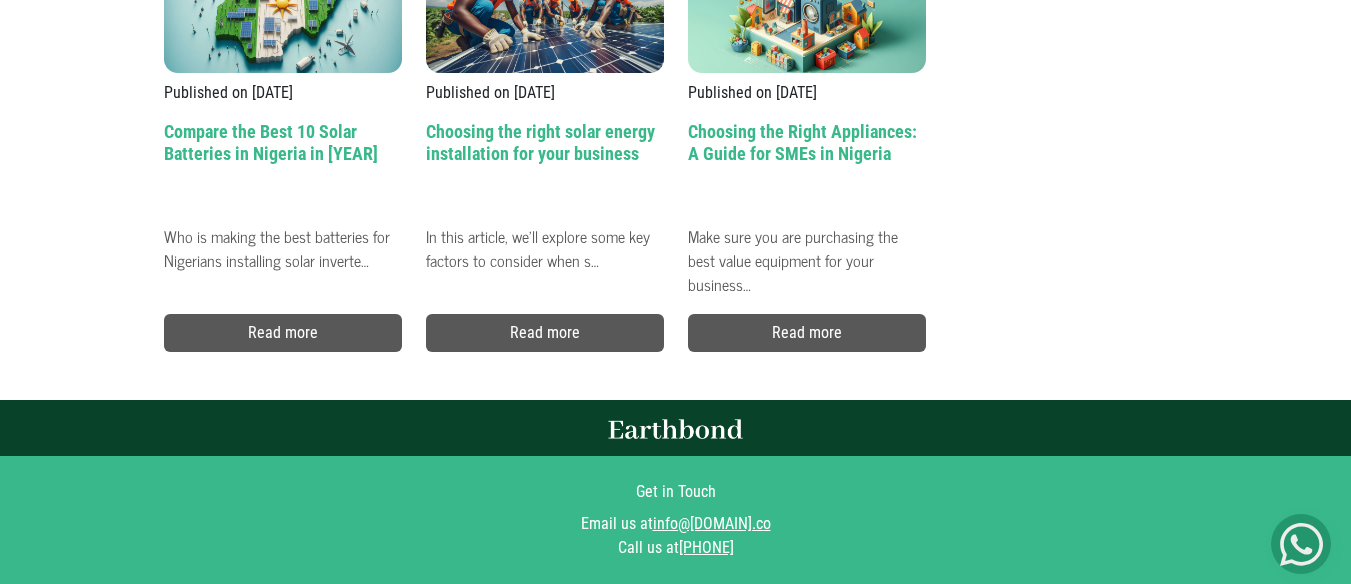 drag, startPoint x: 1356, startPoint y: 33, endPoint x: 1365, endPoint y: 569, distance: 536.07556 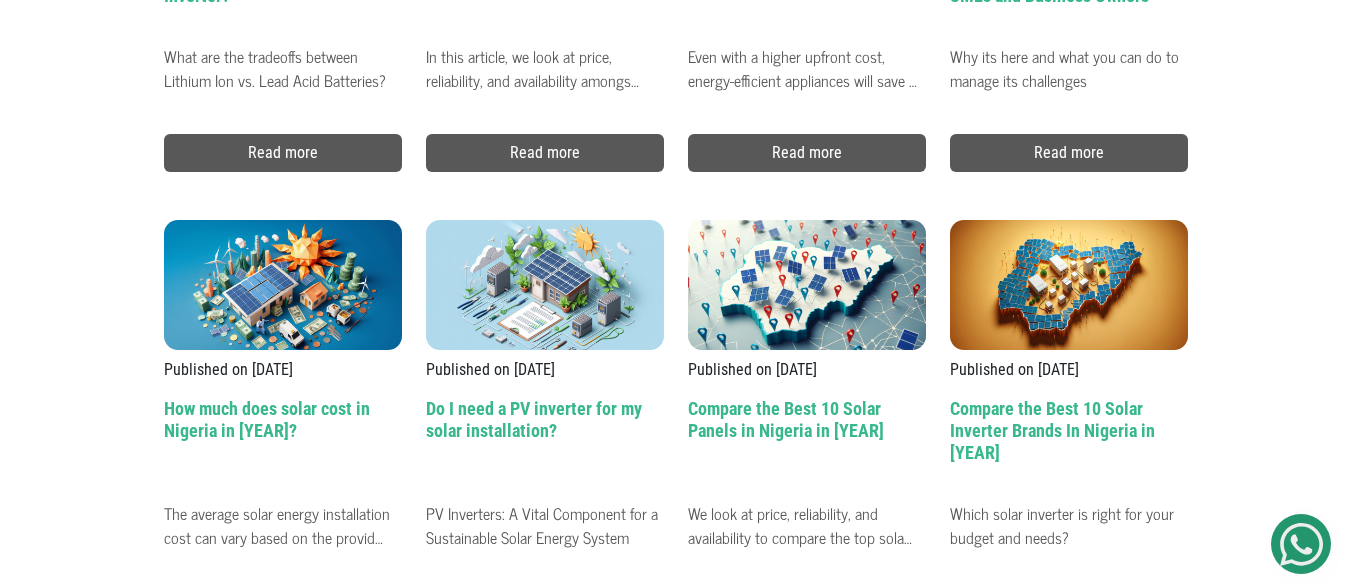 scroll, scrollTop: 6823, scrollLeft: 0, axis: vertical 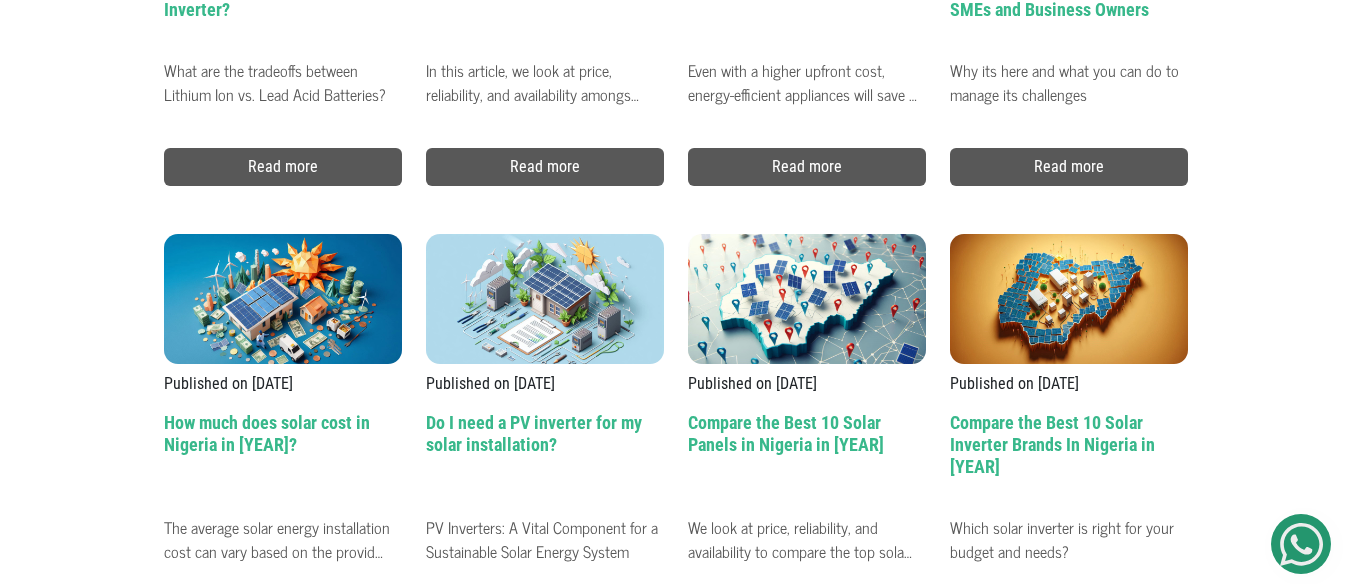 click on "PV Inverters: A Vital Component for a Sustainable Solar Energy System" at bounding box center (545, 532) 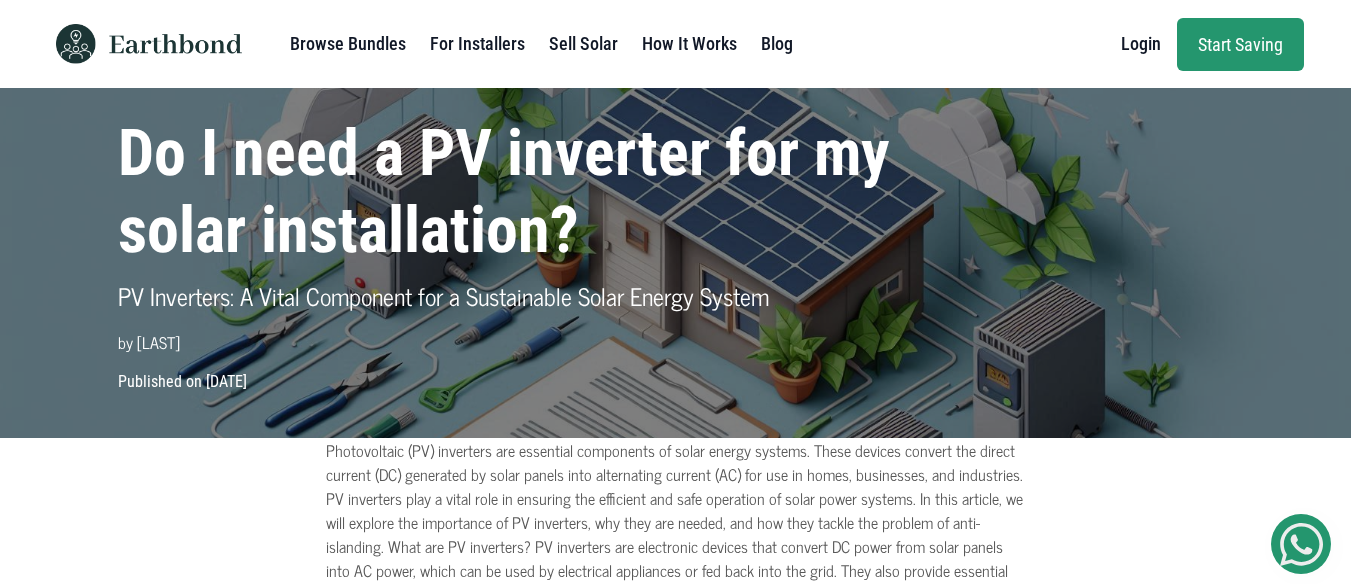 scroll, scrollTop: 0, scrollLeft: 0, axis: both 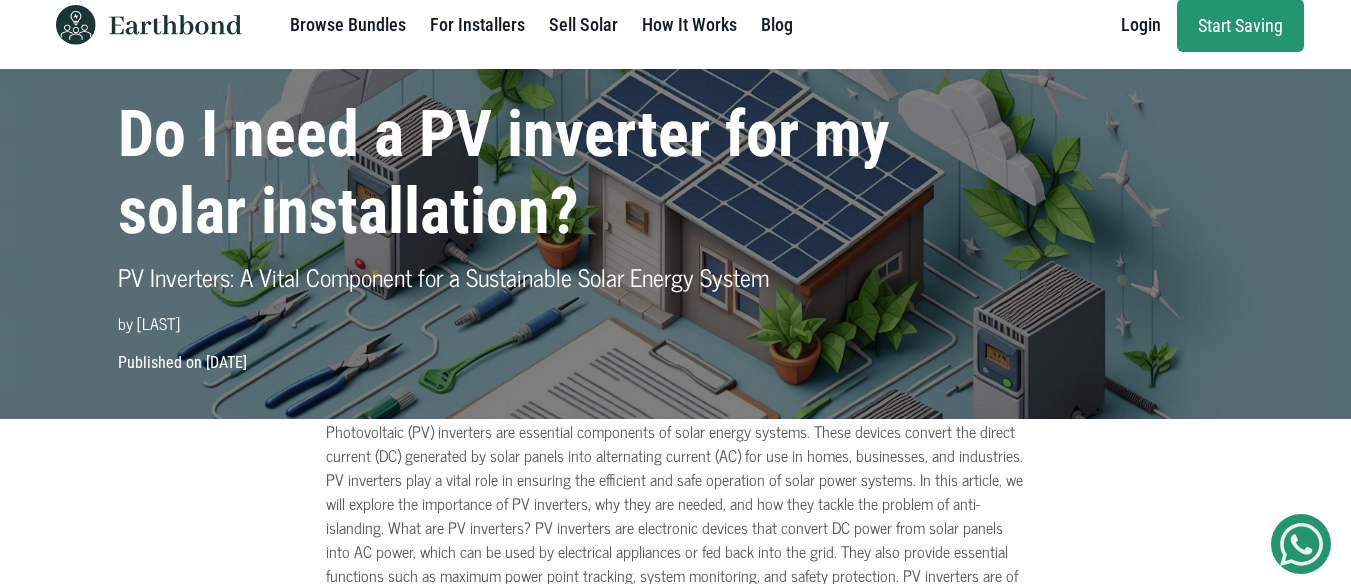 click on "Blog" at bounding box center [777, 25] 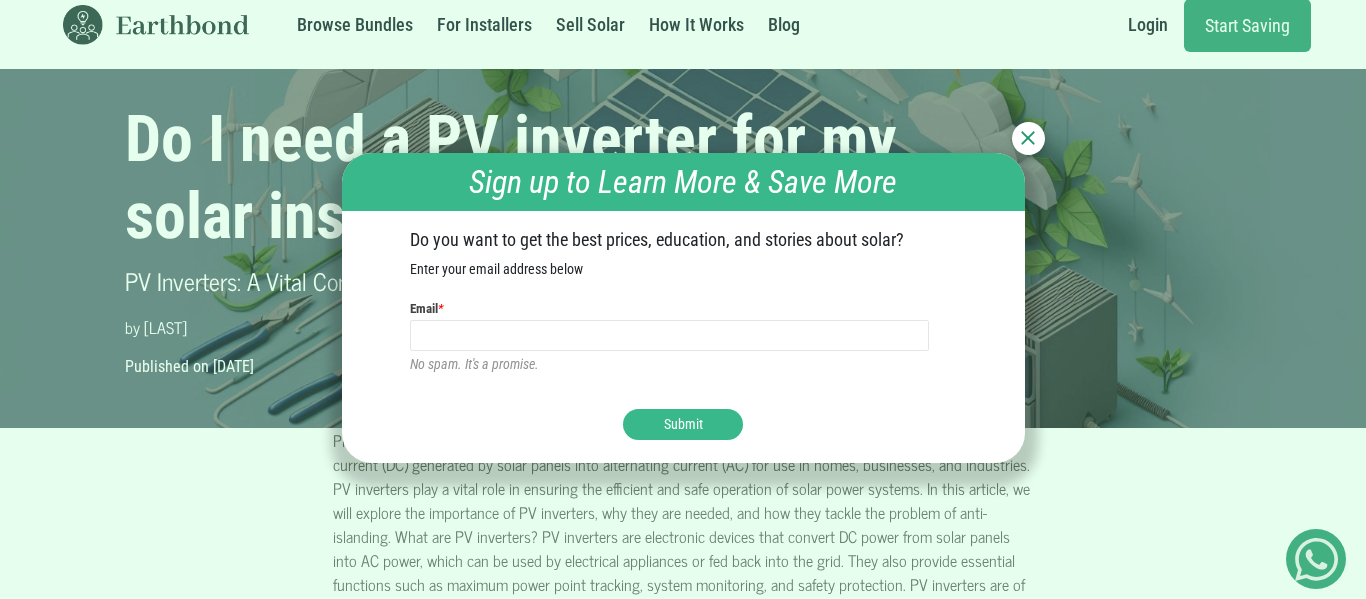 click at bounding box center (1028, 138) 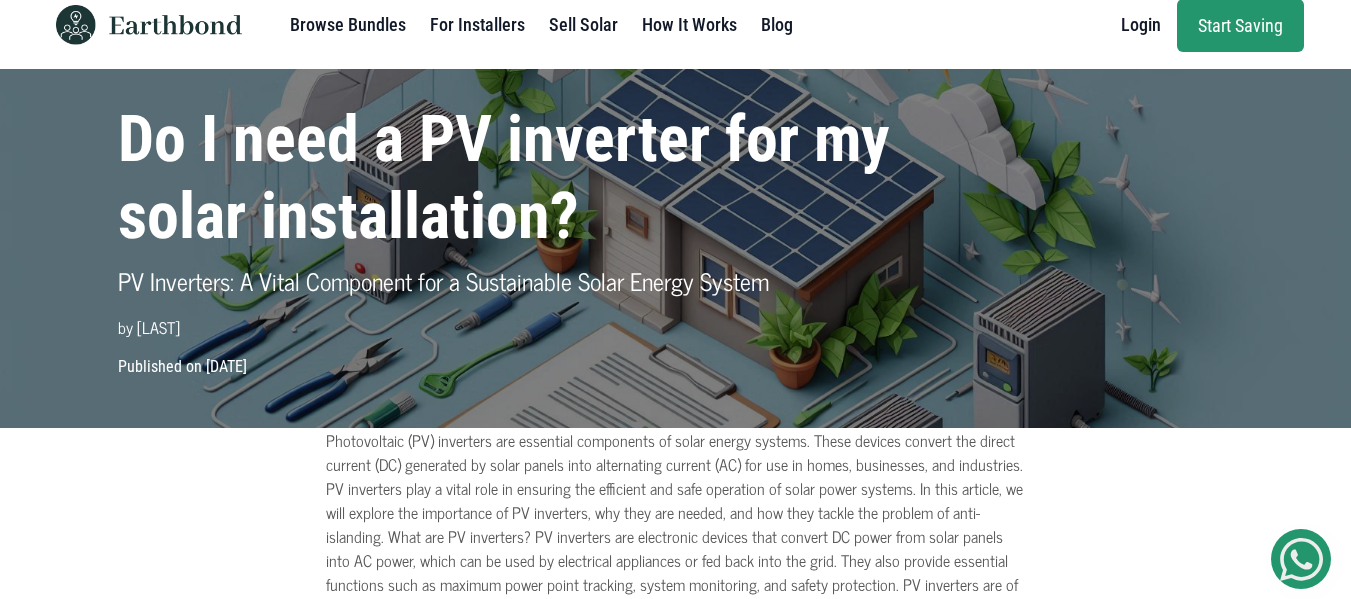 click on "Start Saving" at bounding box center (1240, 25) 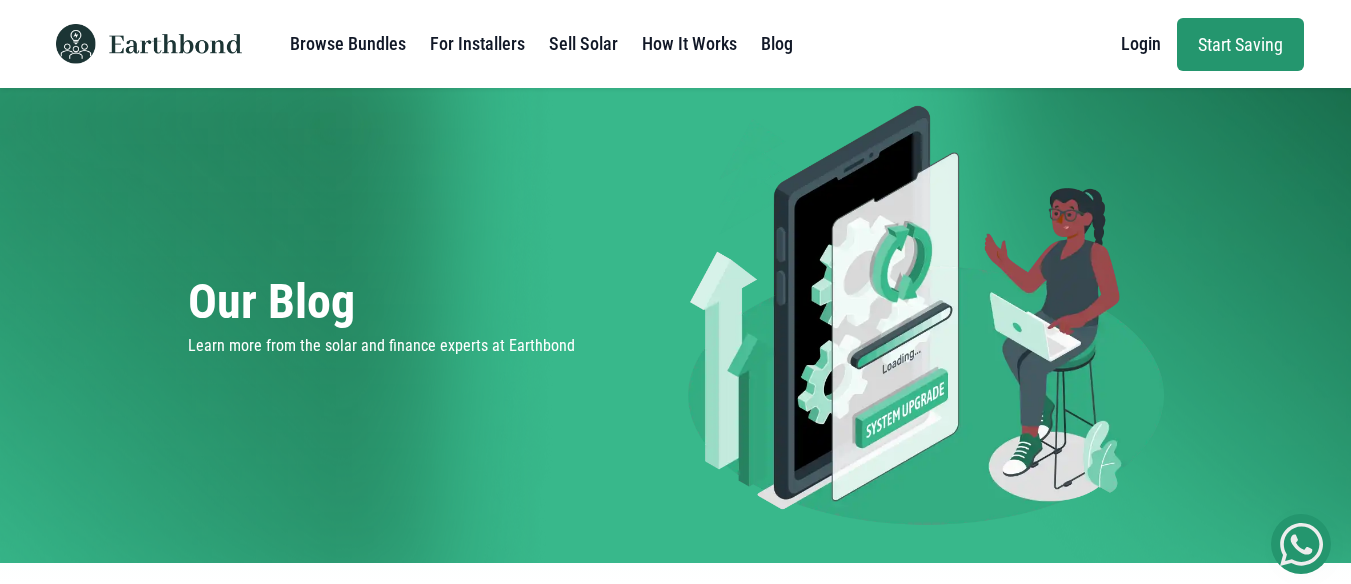 scroll, scrollTop: 0, scrollLeft: 0, axis: both 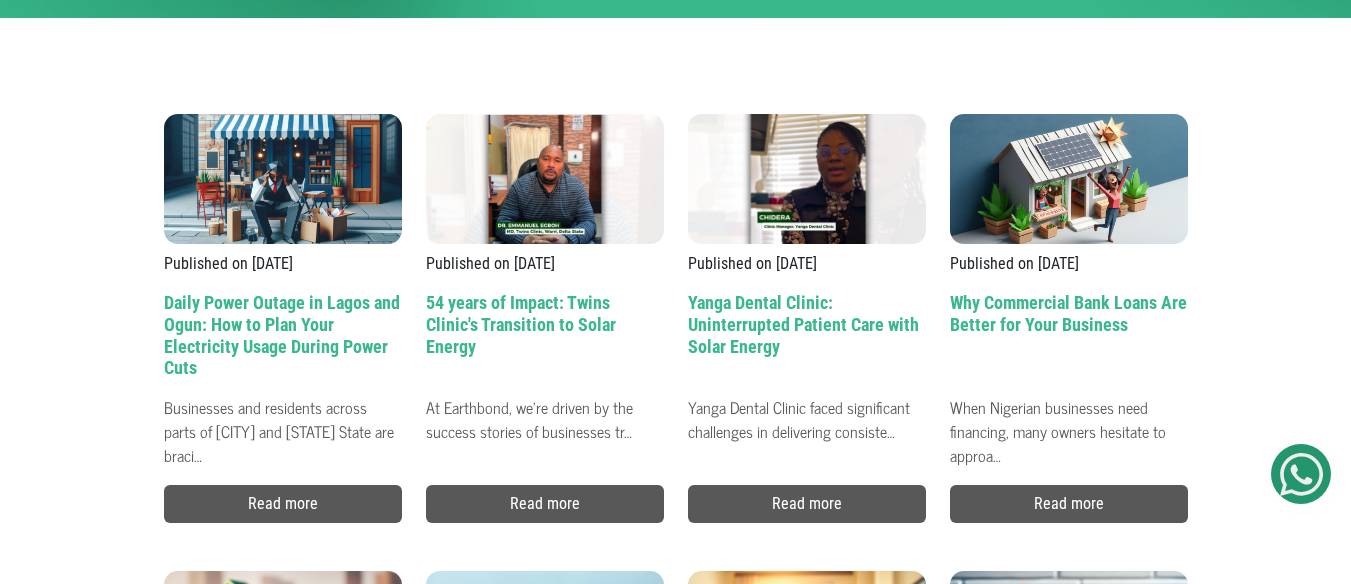 click on "Daily Power Outage in Lagos and Ogun: How to Plan Your Electricity Usage During Power Cuts" at bounding box center (283, 339) 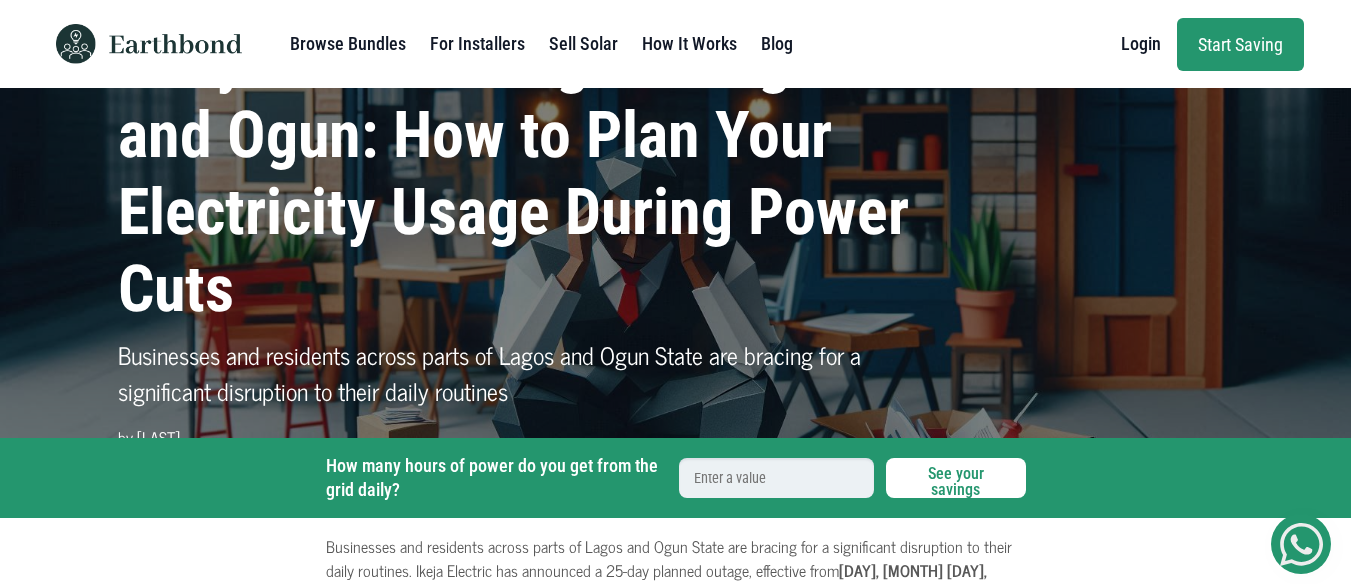 scroll, scrollTop: 0, scrollLeft: 0, axis: both 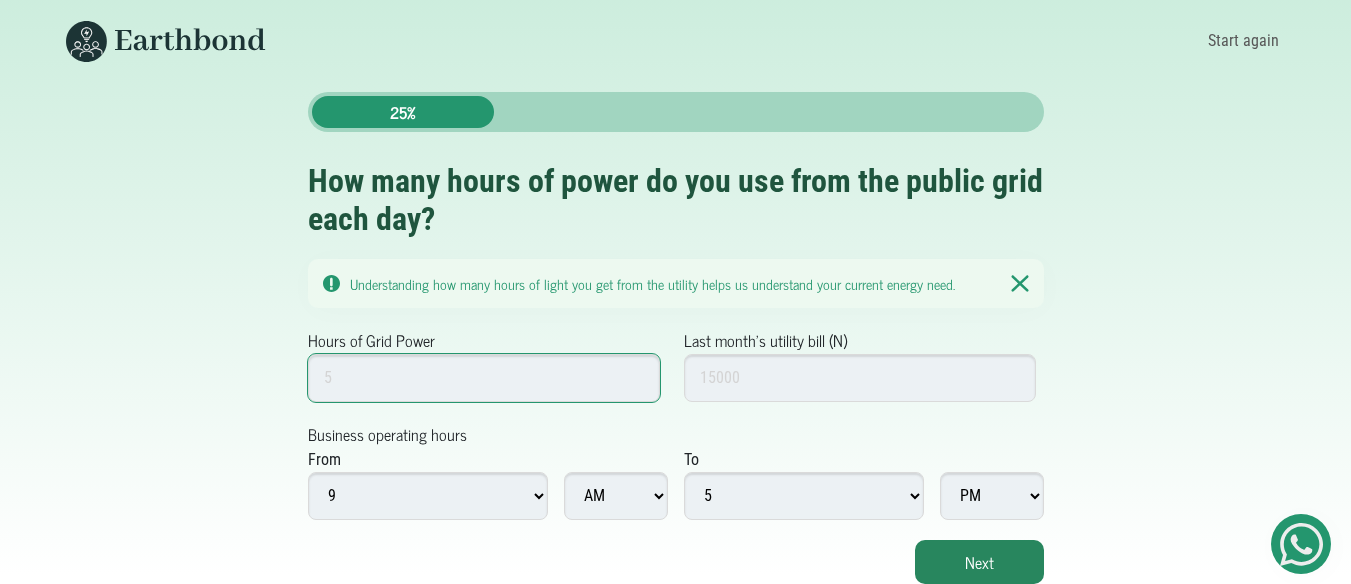 click on "Hours of Grid Power" at bounding box center (484, 378) 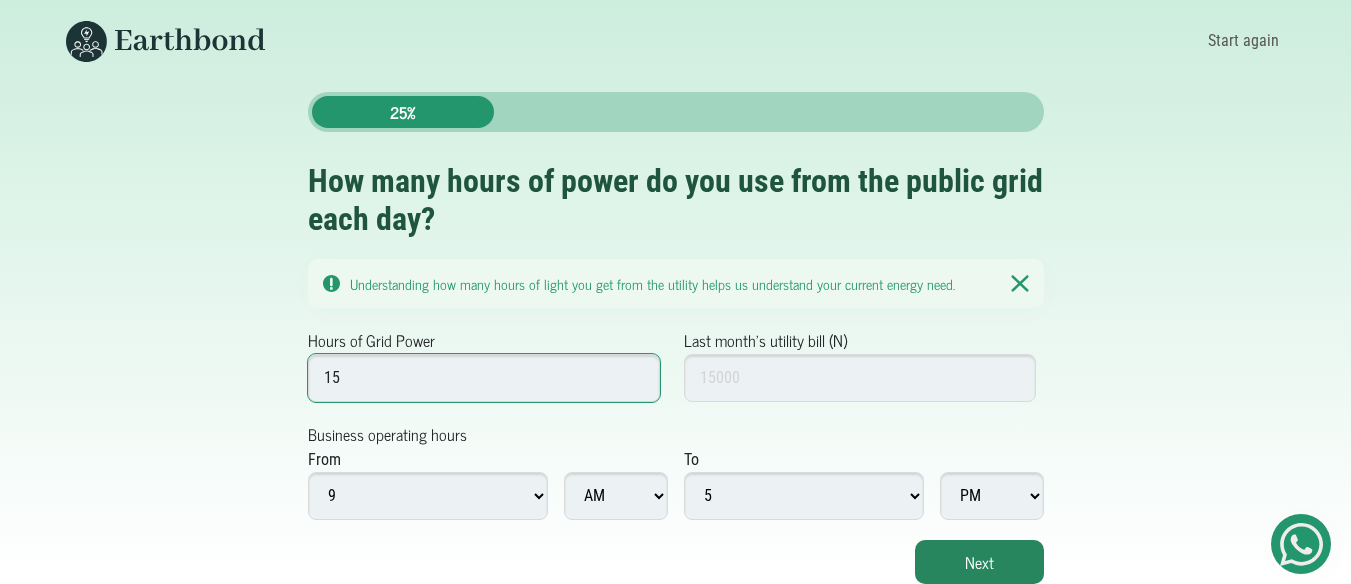 type on "15" 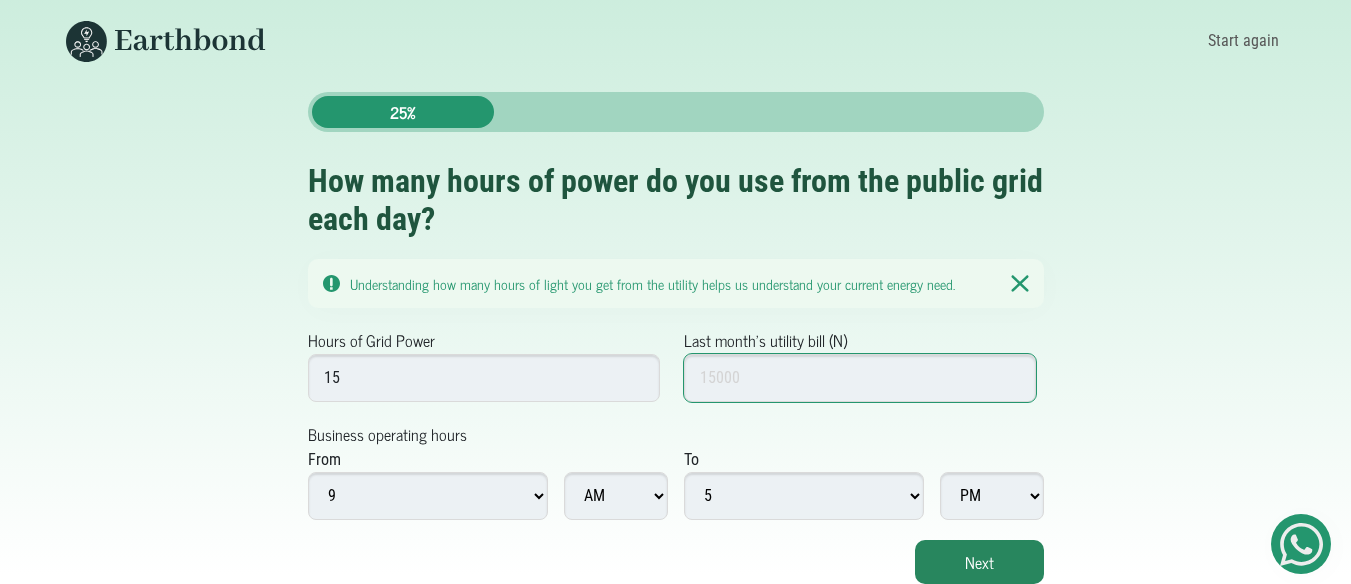 click on "Last month's utility bill (N)" at bounding box center (860, 378) 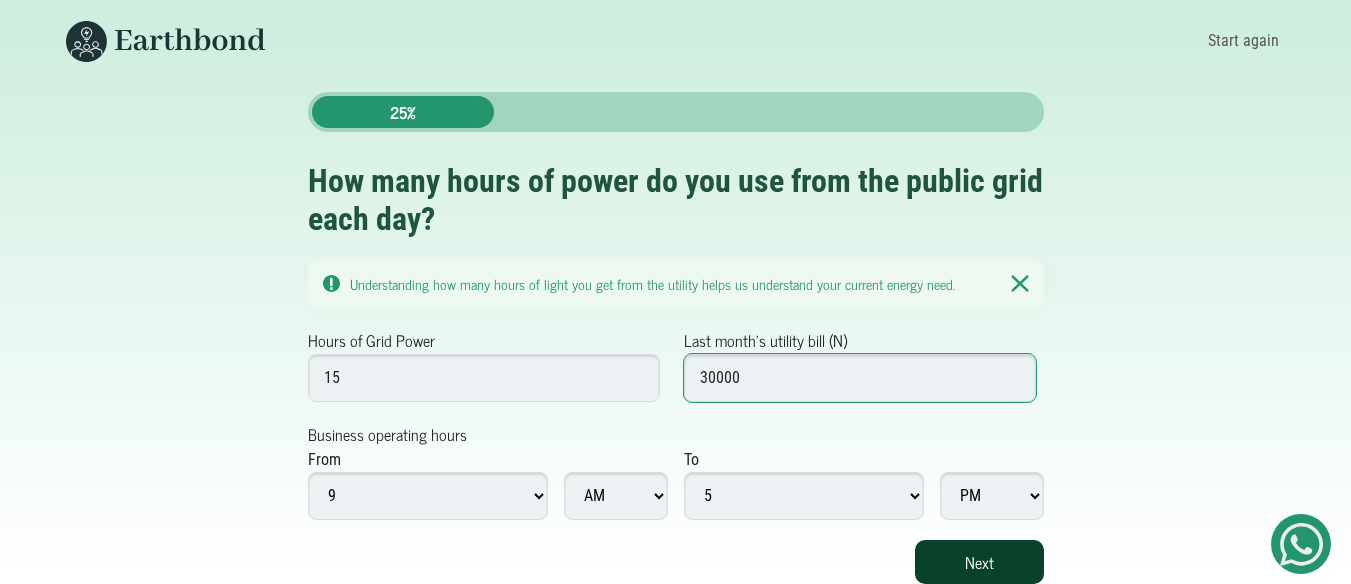 type on "30000" 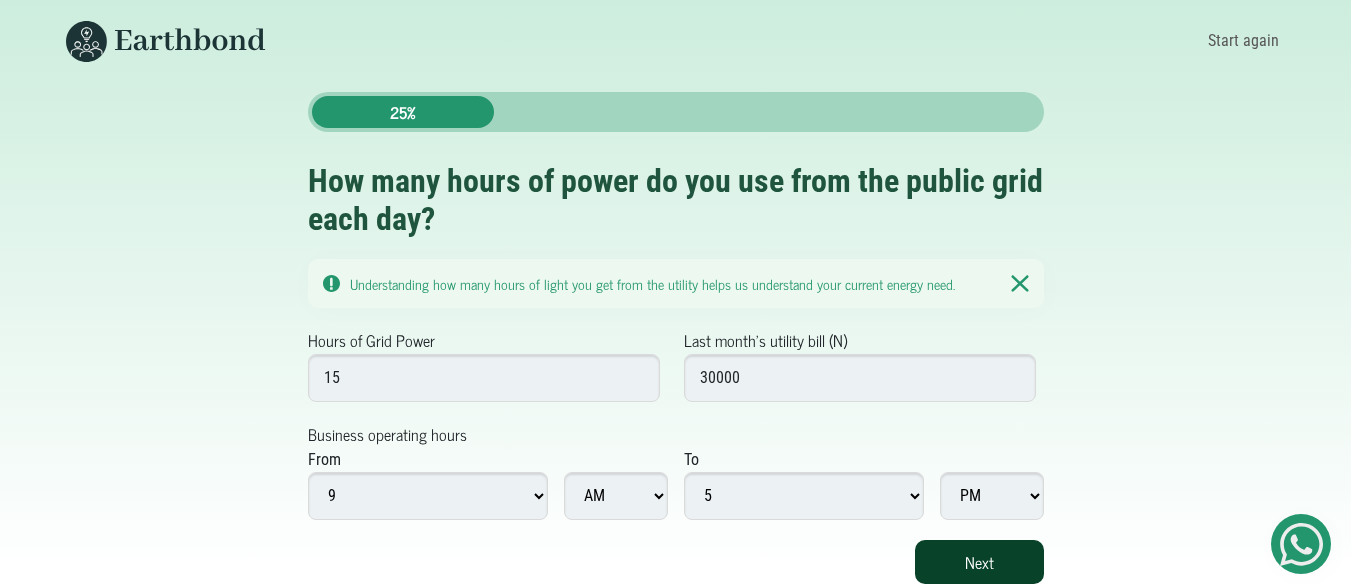 click on "Next" at bounding box center [979, 562] 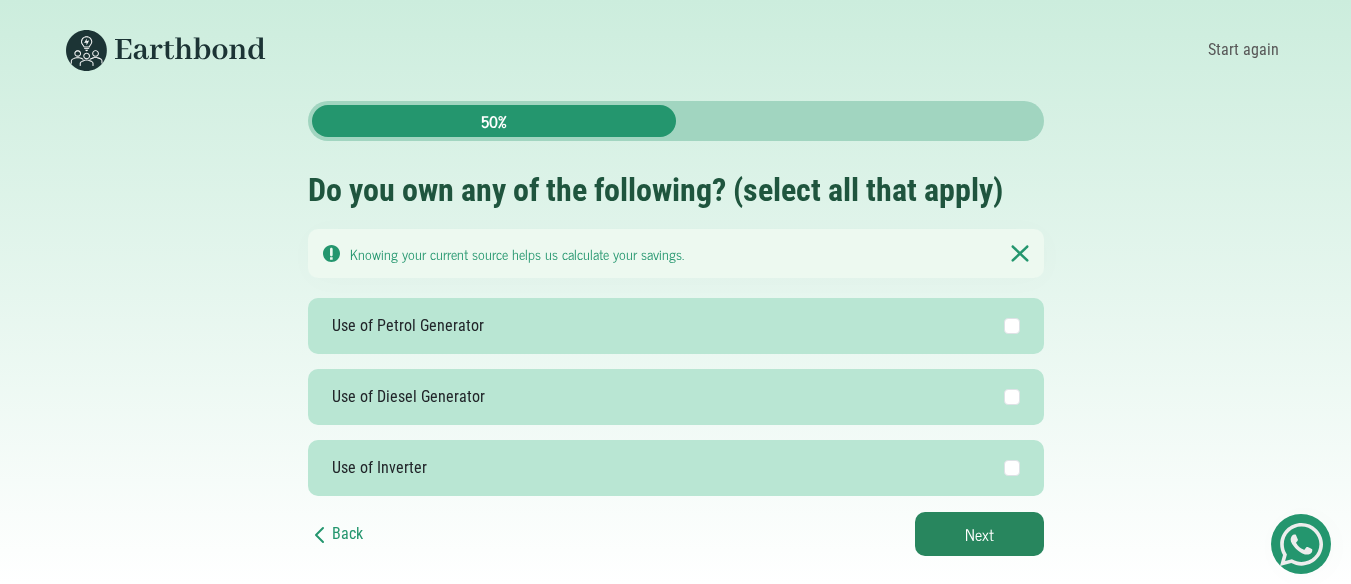 scroll, scrollTop: 0, scrollLeft: 0, axis: both 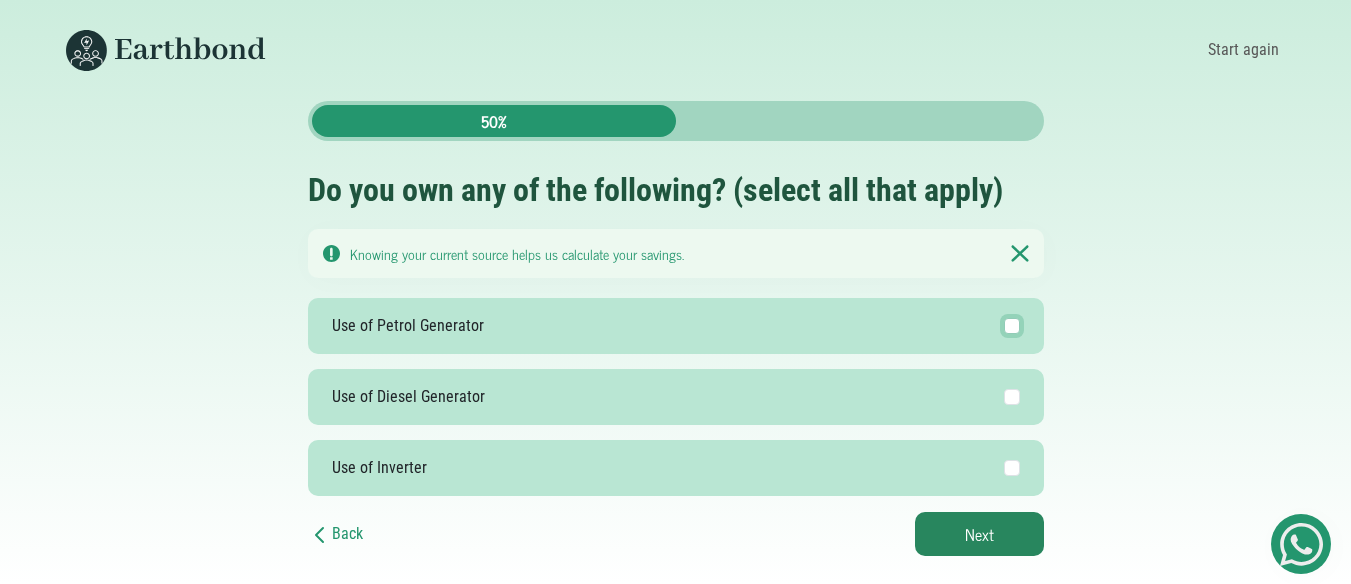 checkbox on "true" 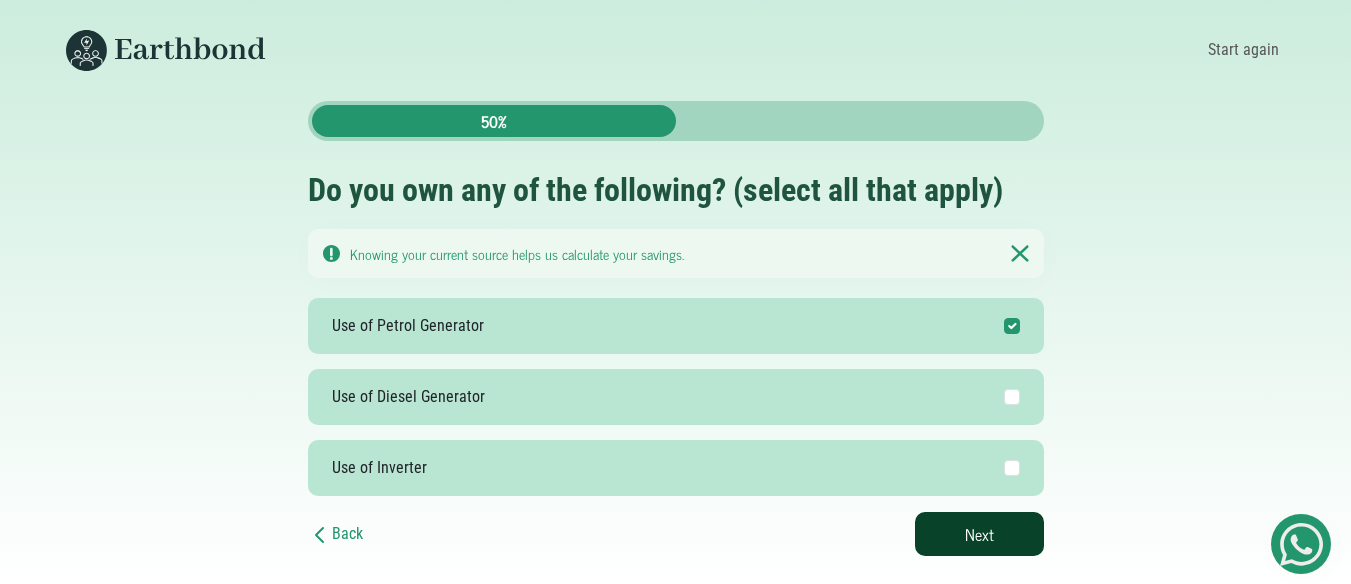 click on "Next" at bounding box center (979, 534) 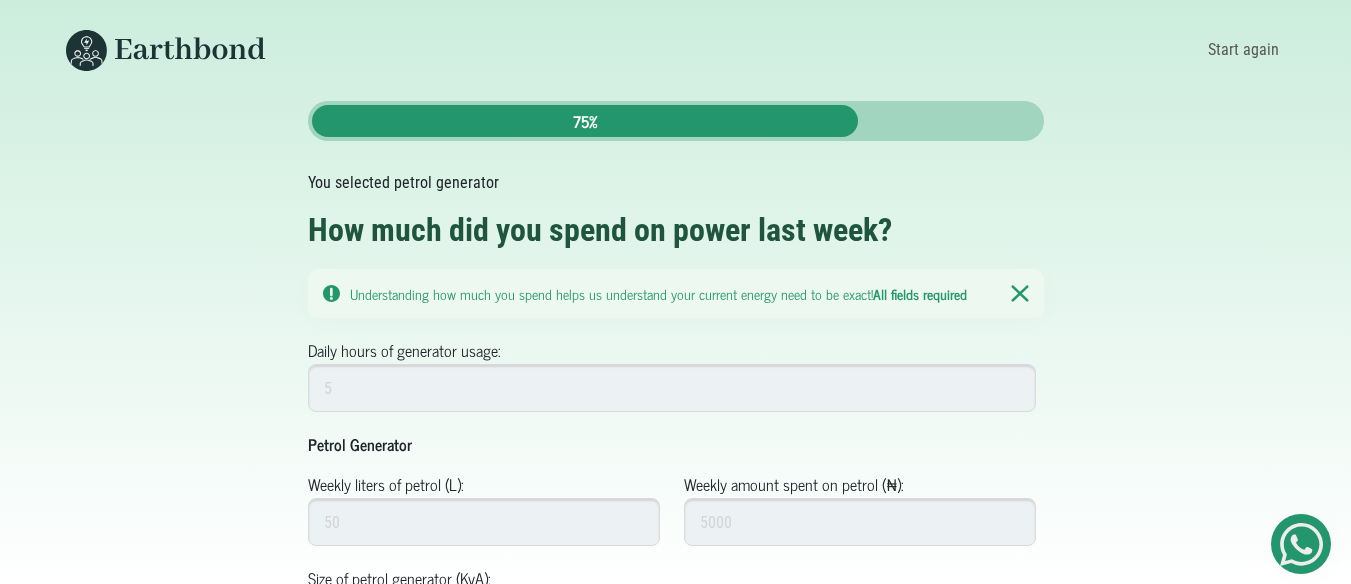 scroll, scrollTop: 0, scrollLeft: 0, axis: both 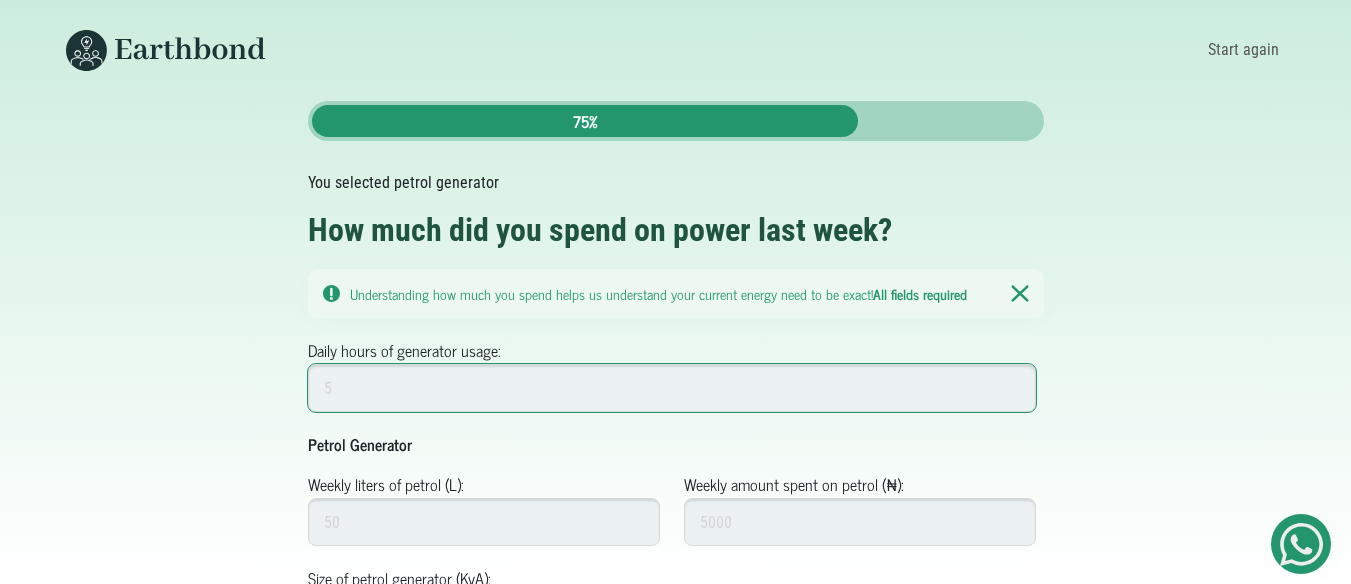 click on "Daily hours of generator usage:" at bounding box center (672, 388) 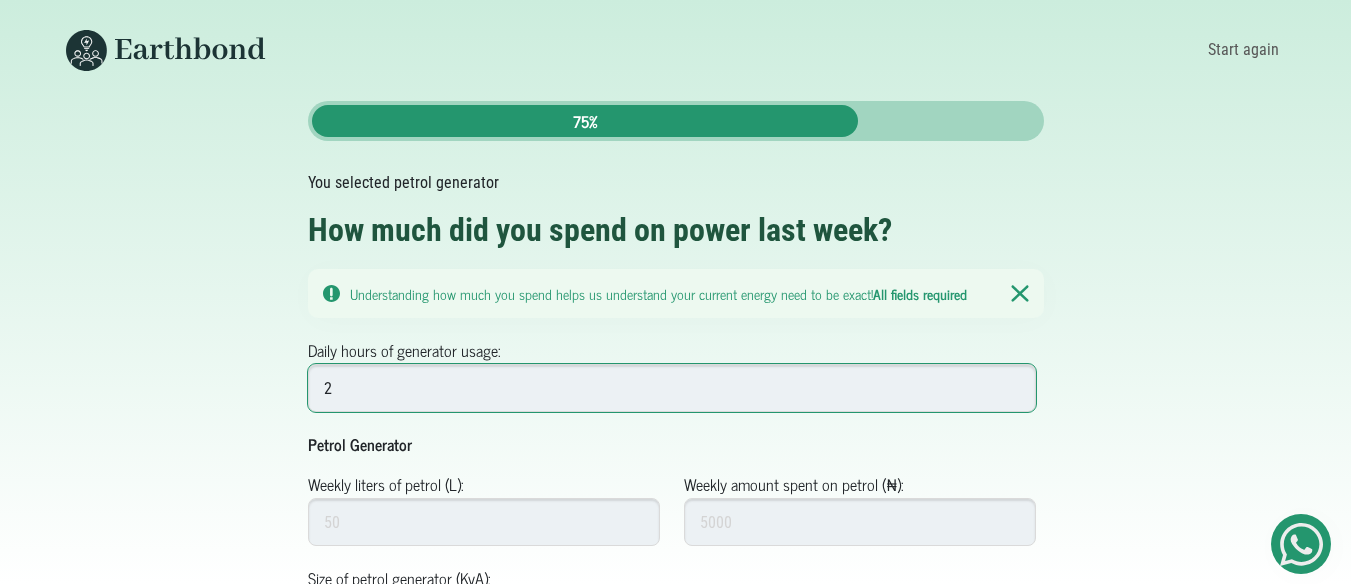 type on "2" 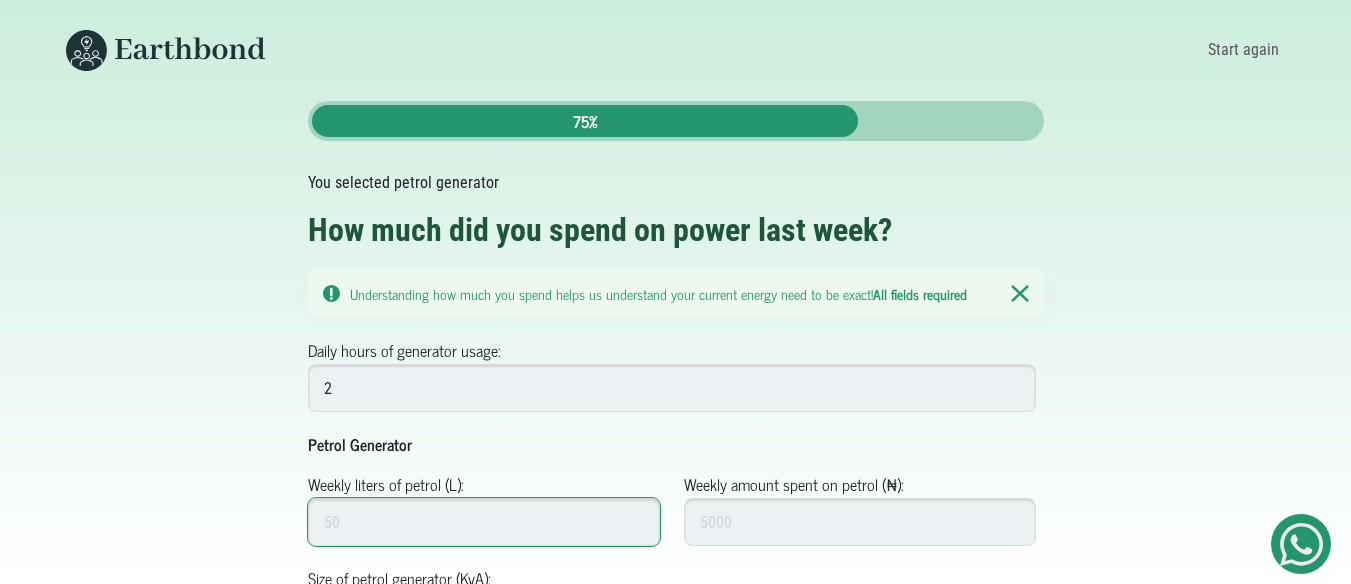 click on "Weekly liters of petrol (L):" at bounding box center [484, 522] 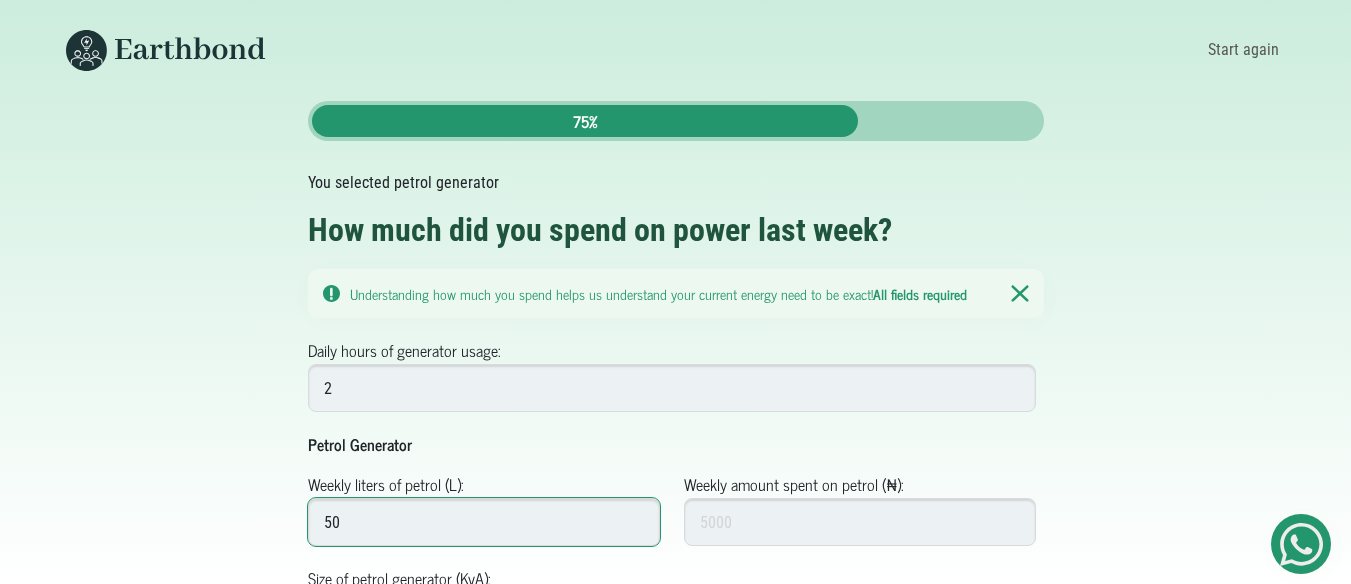 type on "50" 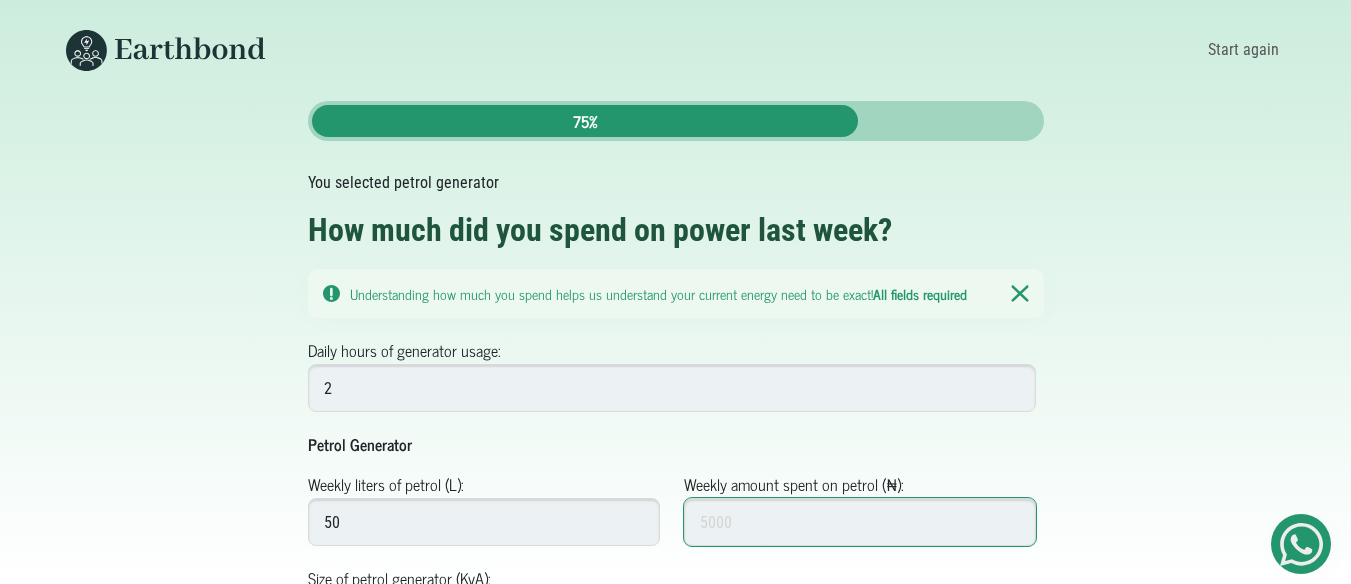 click on "Weekly amount spent on petrol (₦):" at bounding box center [860, 522] 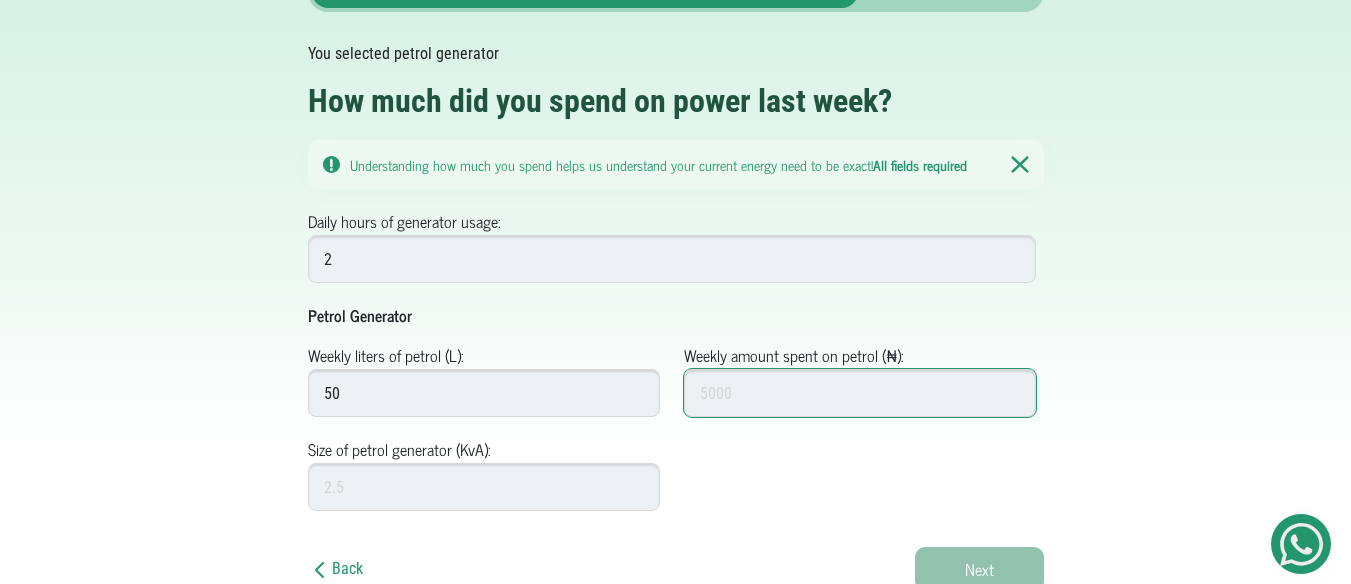 scroll, scrollTop: 136, scrollLeft: 0, axis: vertical 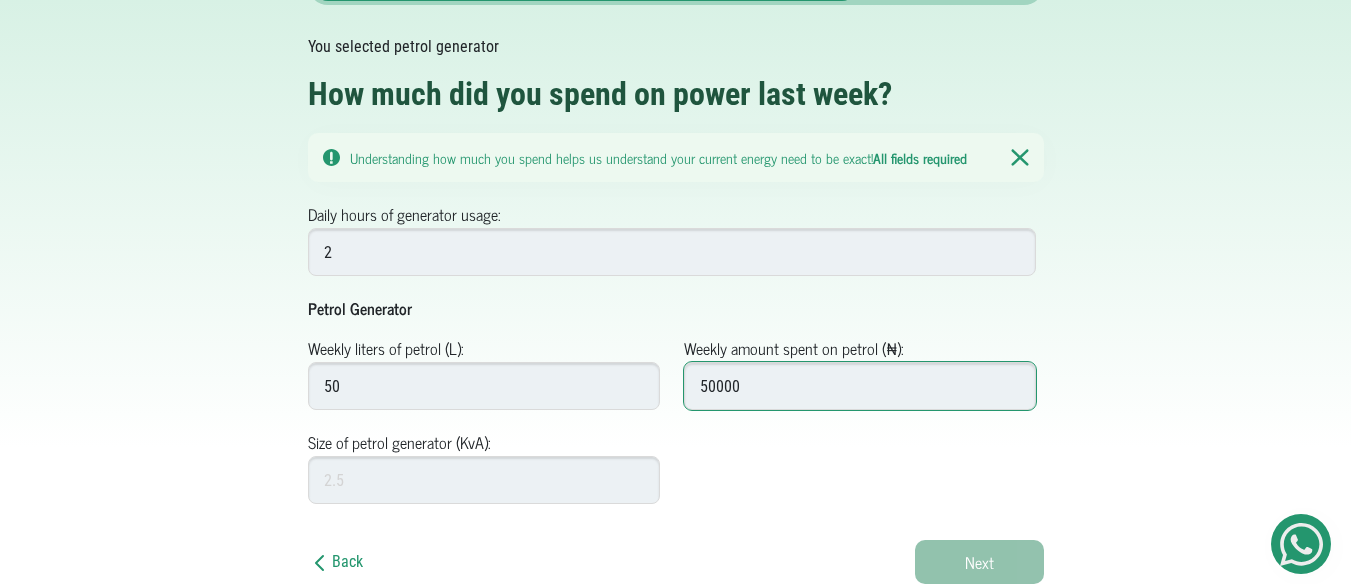 type on "50000" 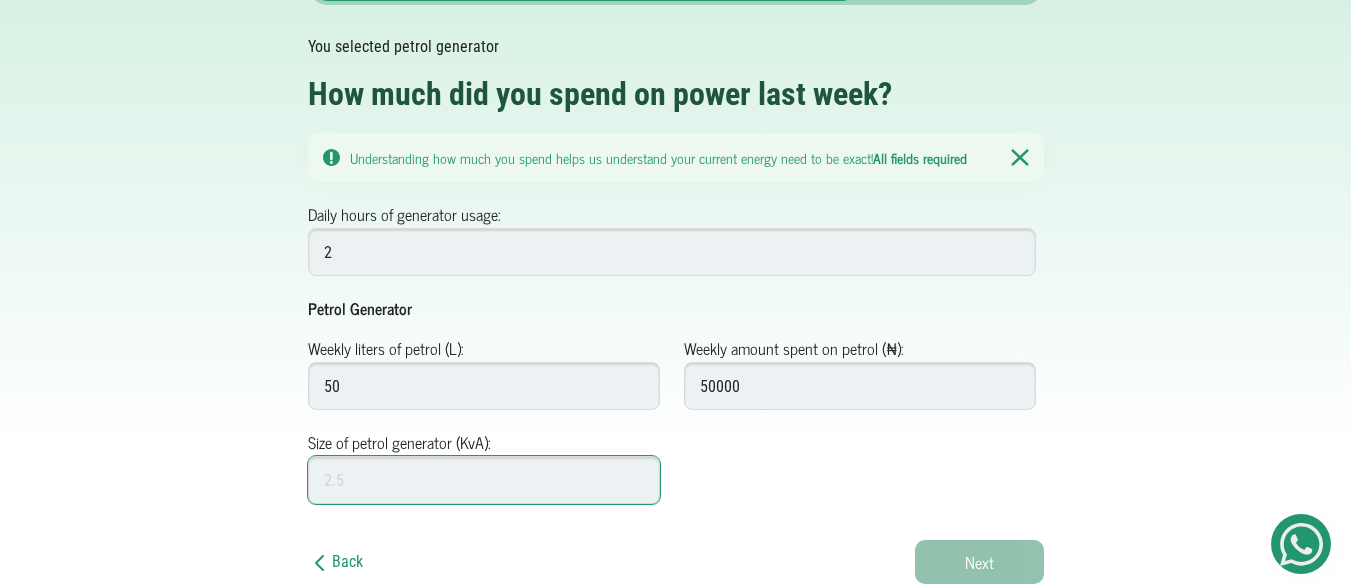 click on "Size of petrol generator (KvA):" at bounding box center [484, 480] 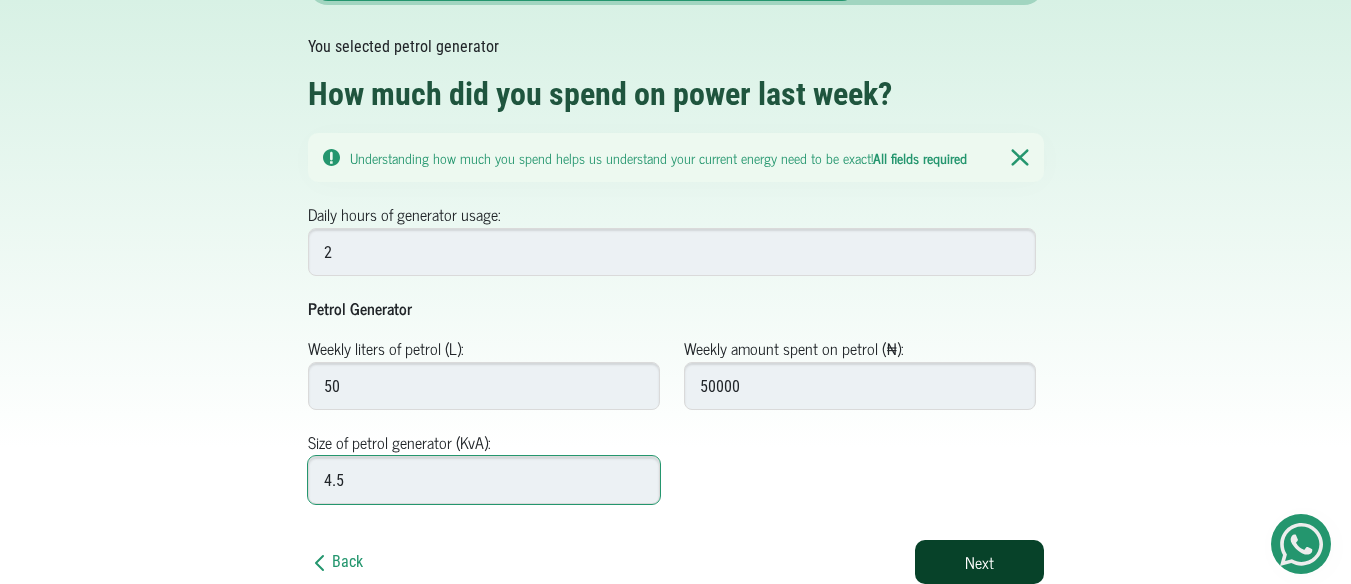 type on "4.5" 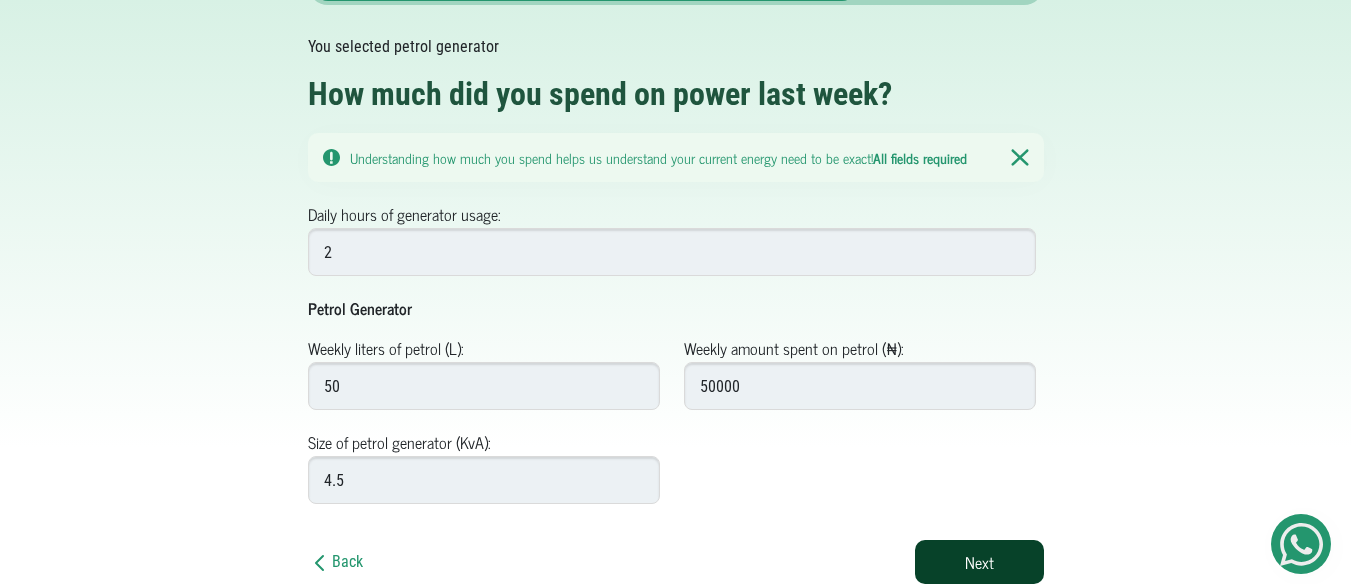 click on "Next" at bounding box center (979, 562) 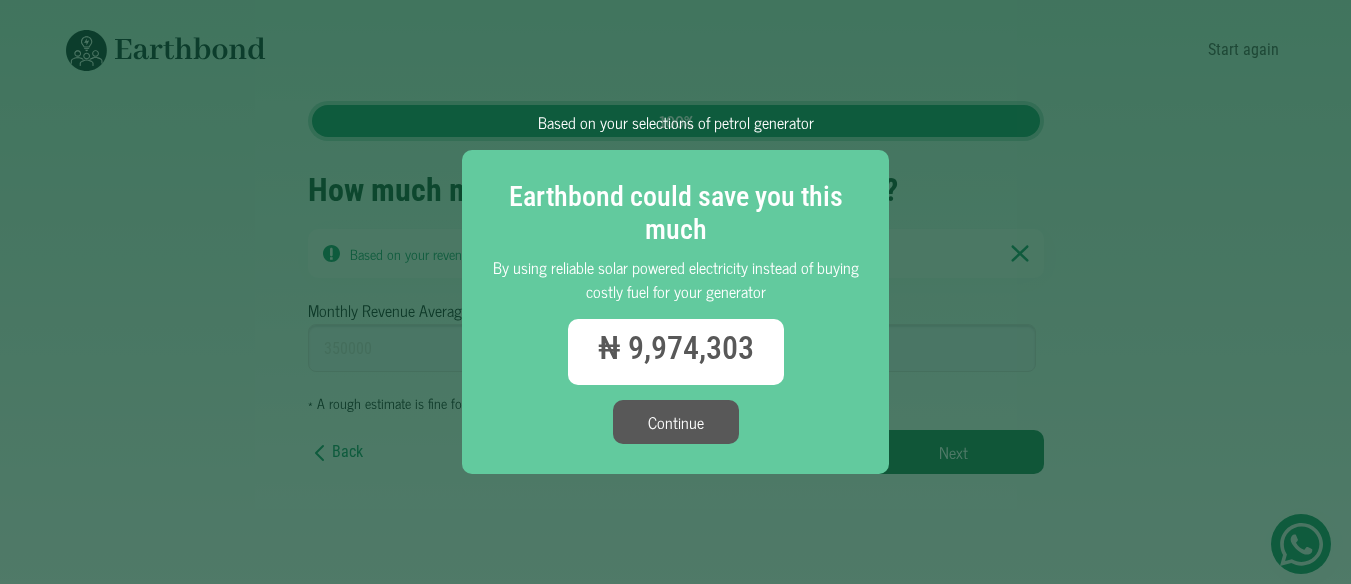 scroll, scrollTop: 0, scrollLeft: 0, axis: both 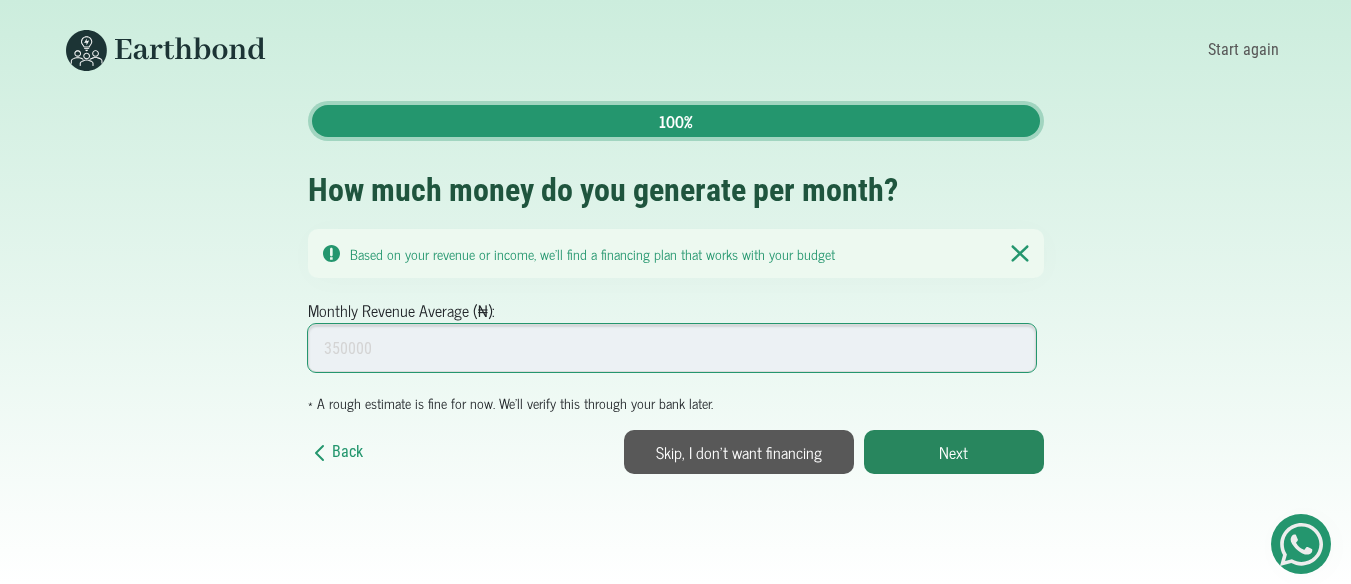 click on "Monthly Revenue
Average (₦):" at bounding box center [672, 348] 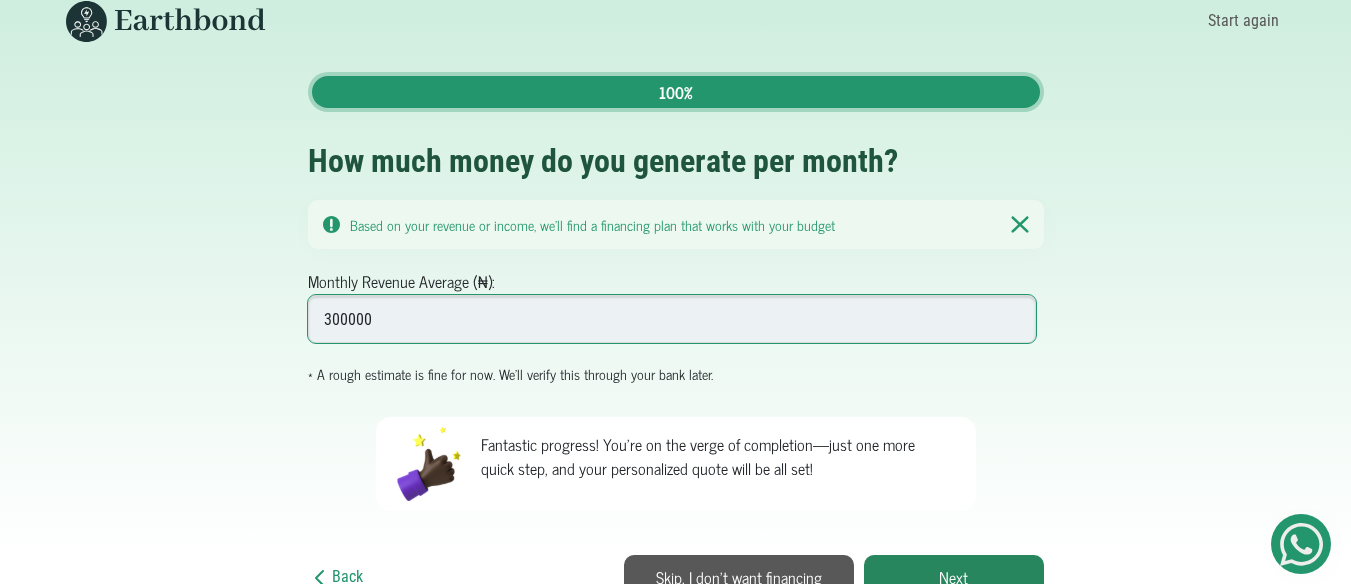 scroll, scrollTop: 44, scrollLeft: 0, axis: vertical 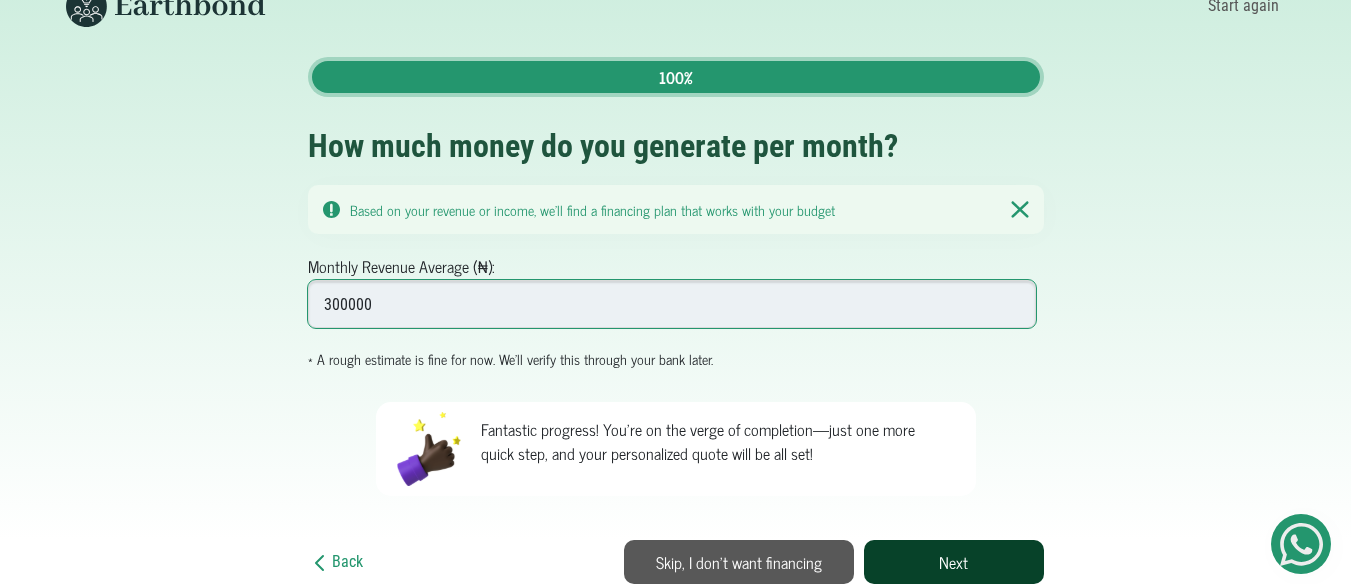 type on "300000" 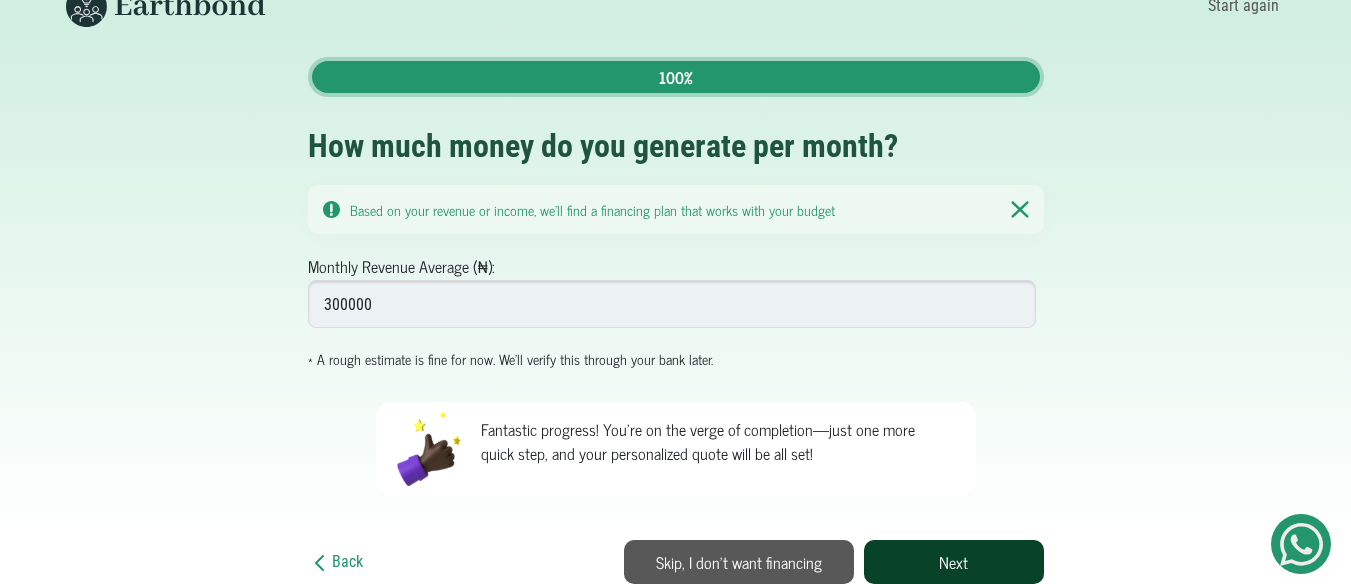 click on "Next" at bounding box center (954, 562) 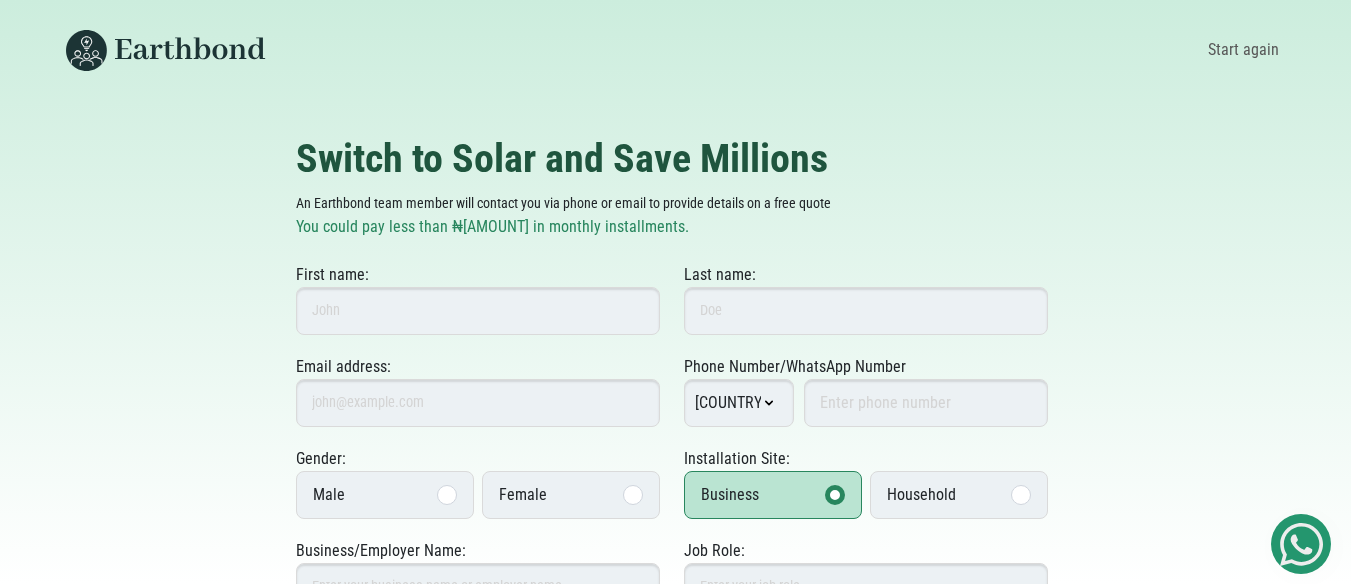 scroll, scrollTop: 0, scrollLeft: 0, axis: both 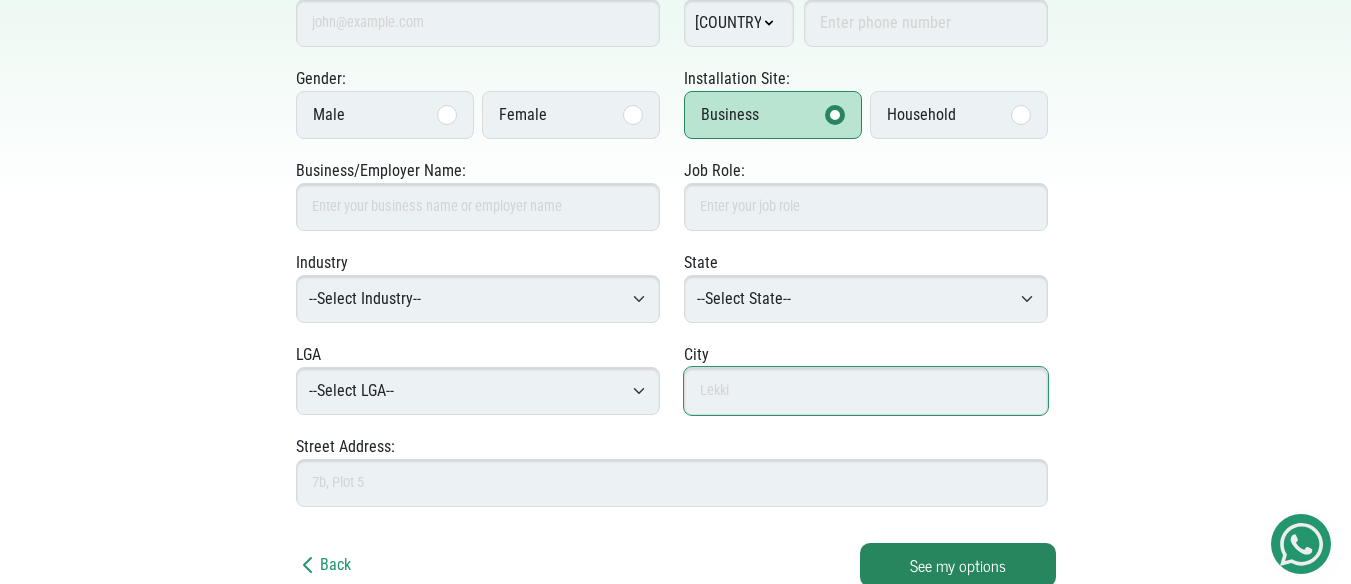 click at bounding box center (866, 391) 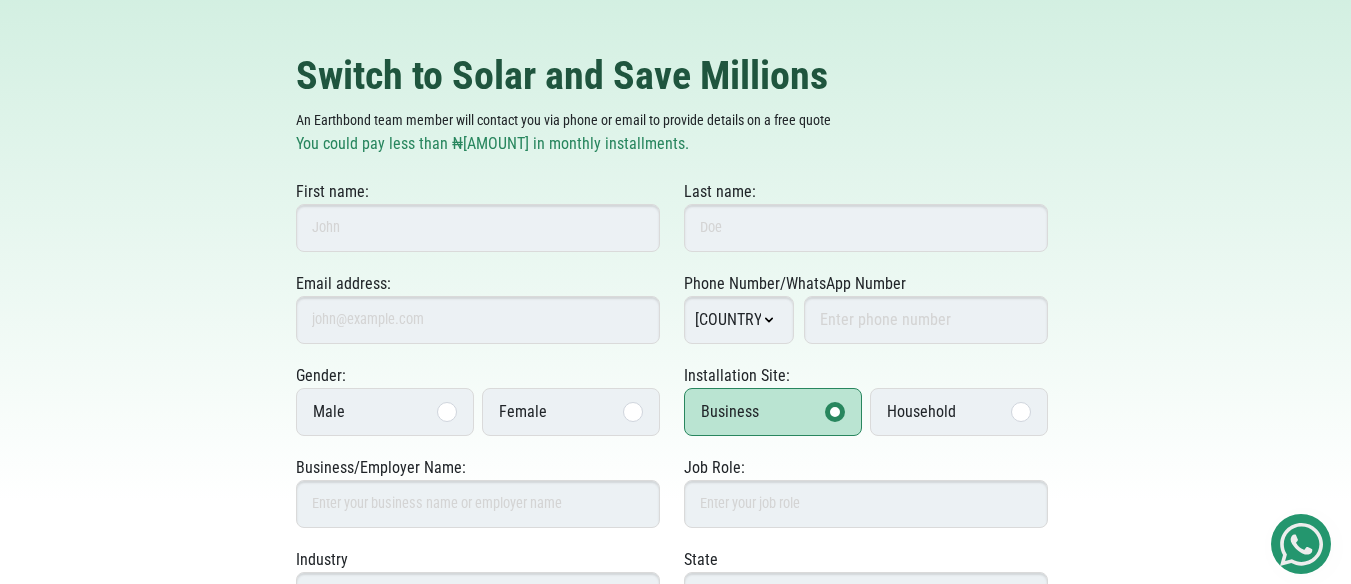 scroll, scrollTop: 0, scrollLeft: 0, axis: both 